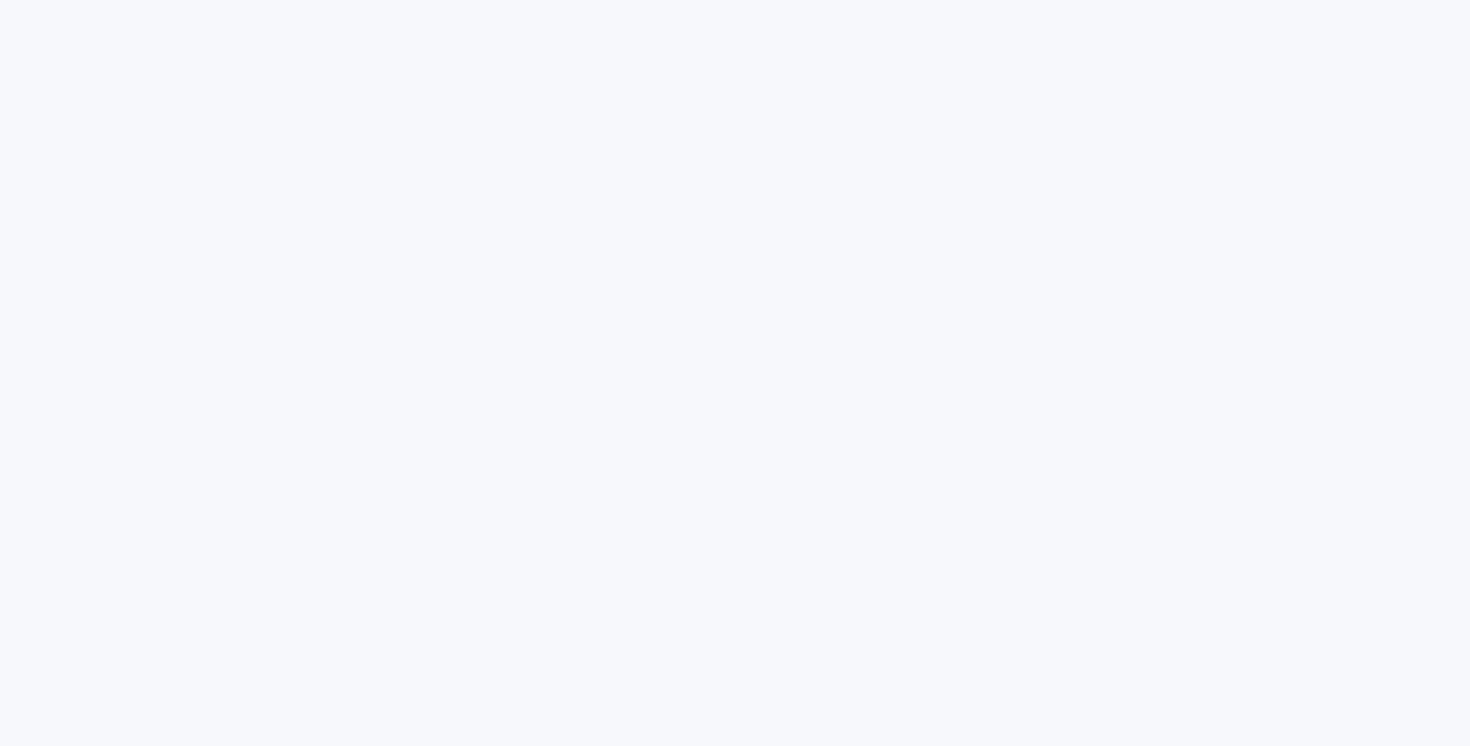 scroll, scrollTop: 0, scrollLeft: 0, axis: both 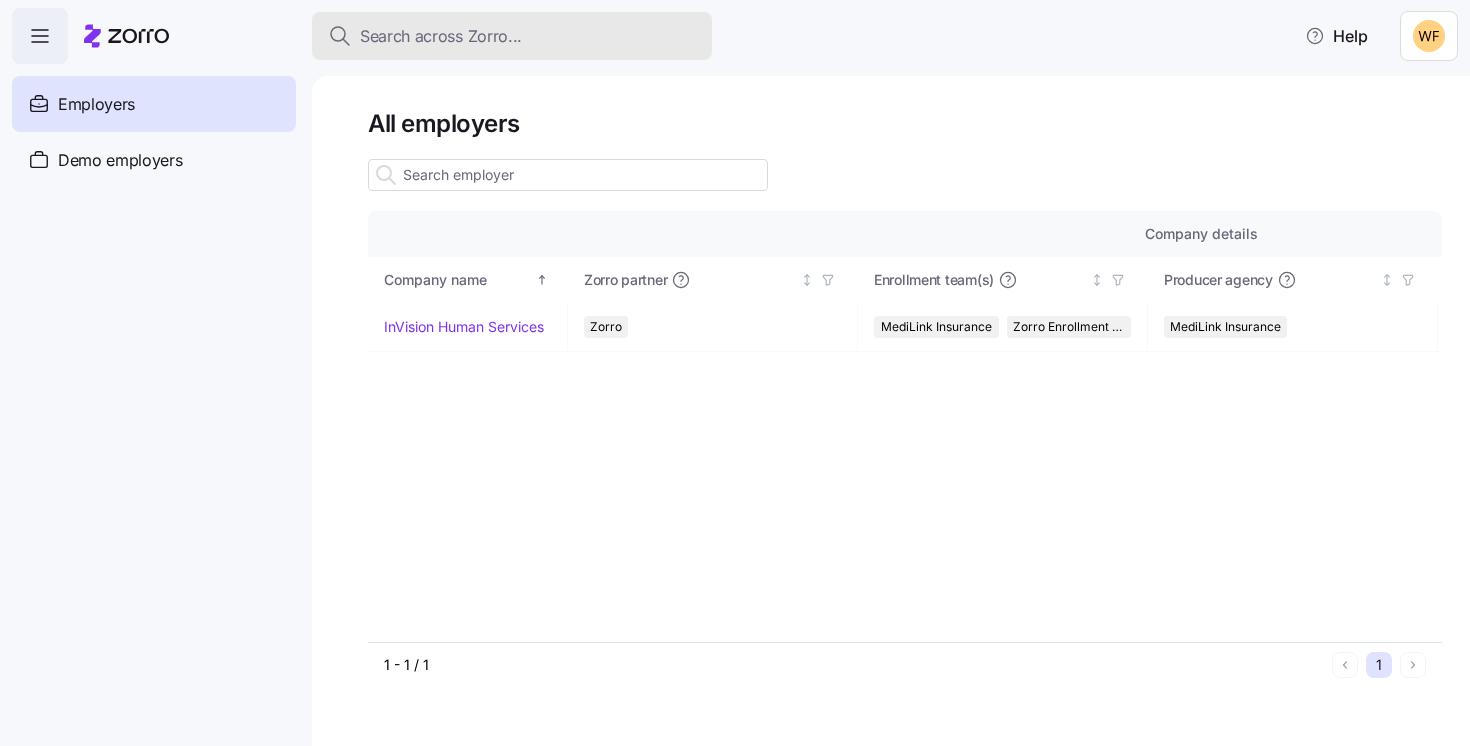 click on "Search across Zorro..." at bounding box center (441, 36) 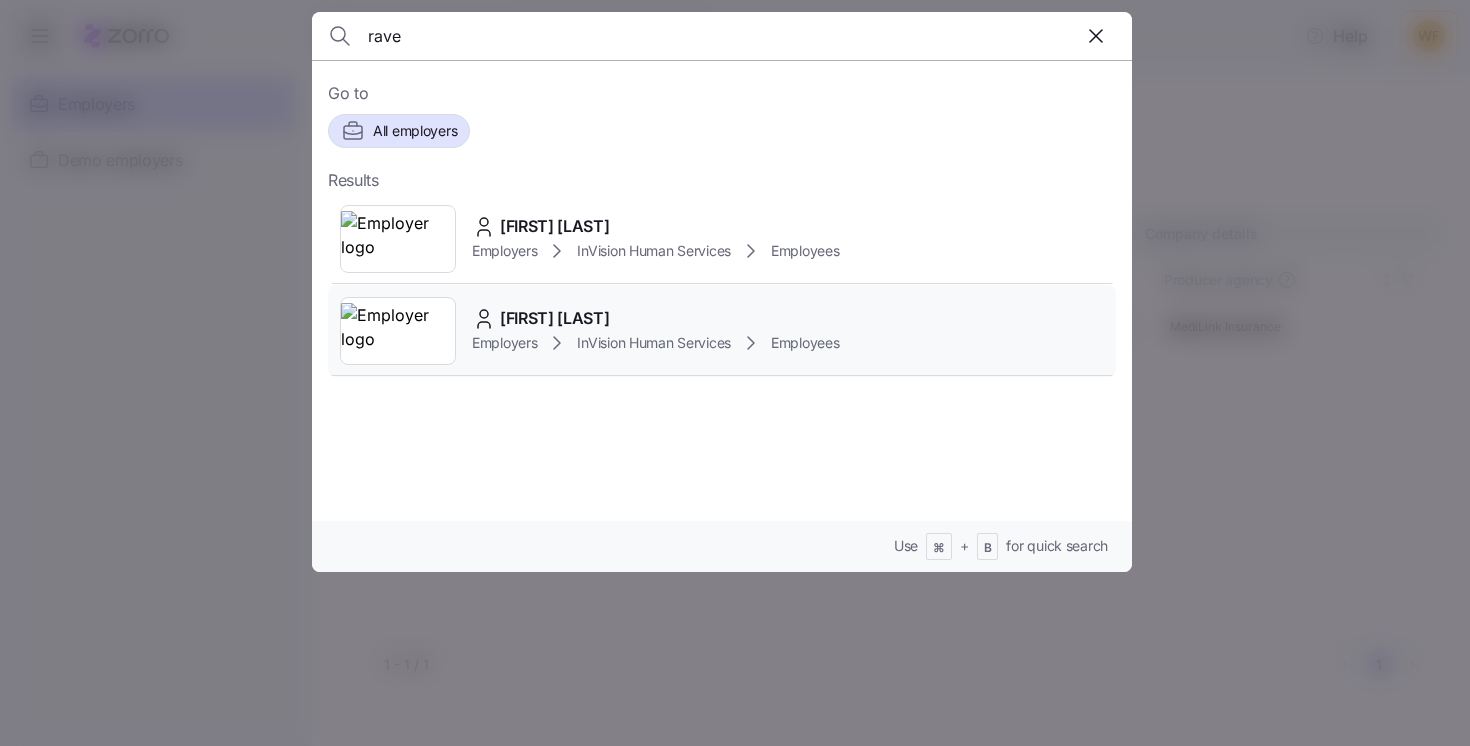 type on "rave" 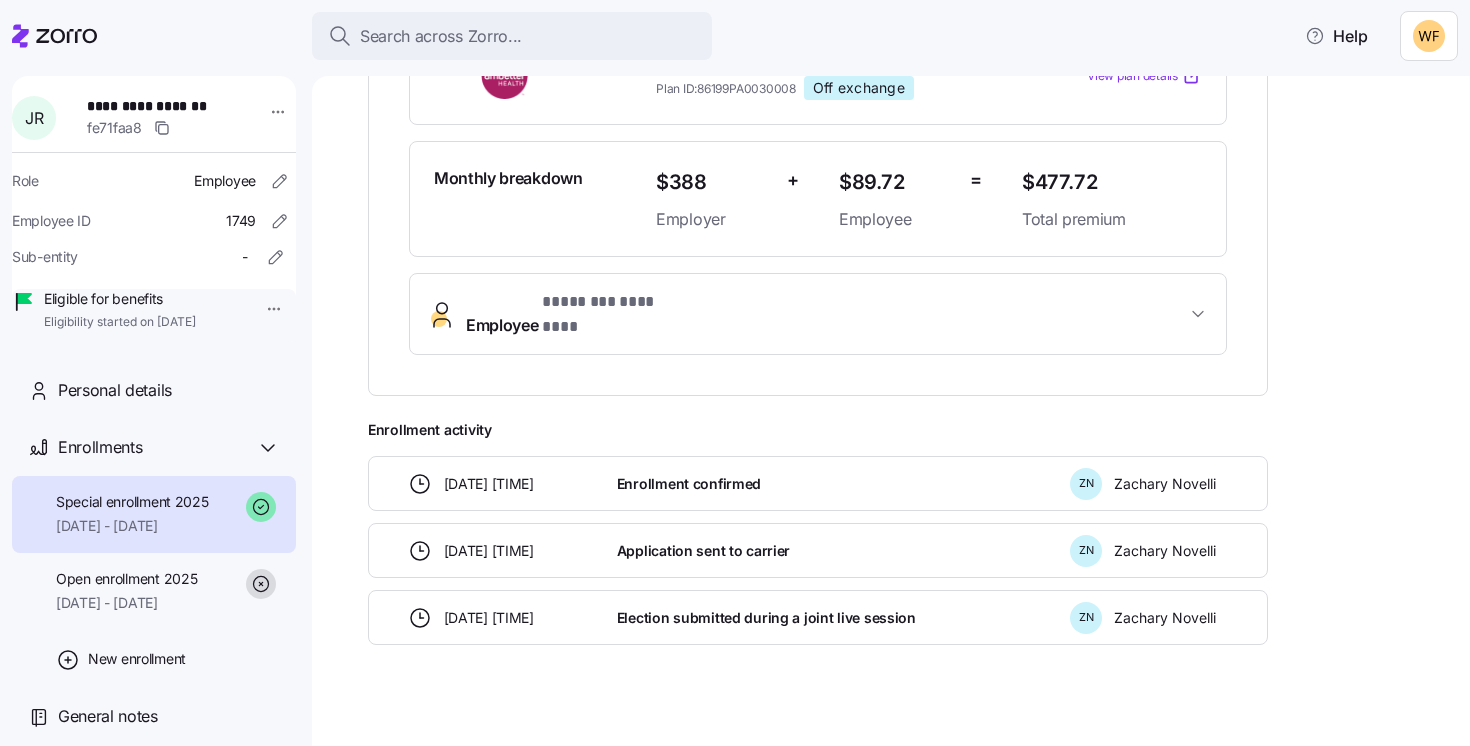 scroll, scrollTop: 492, scrollLeft: 0, axis: vertical 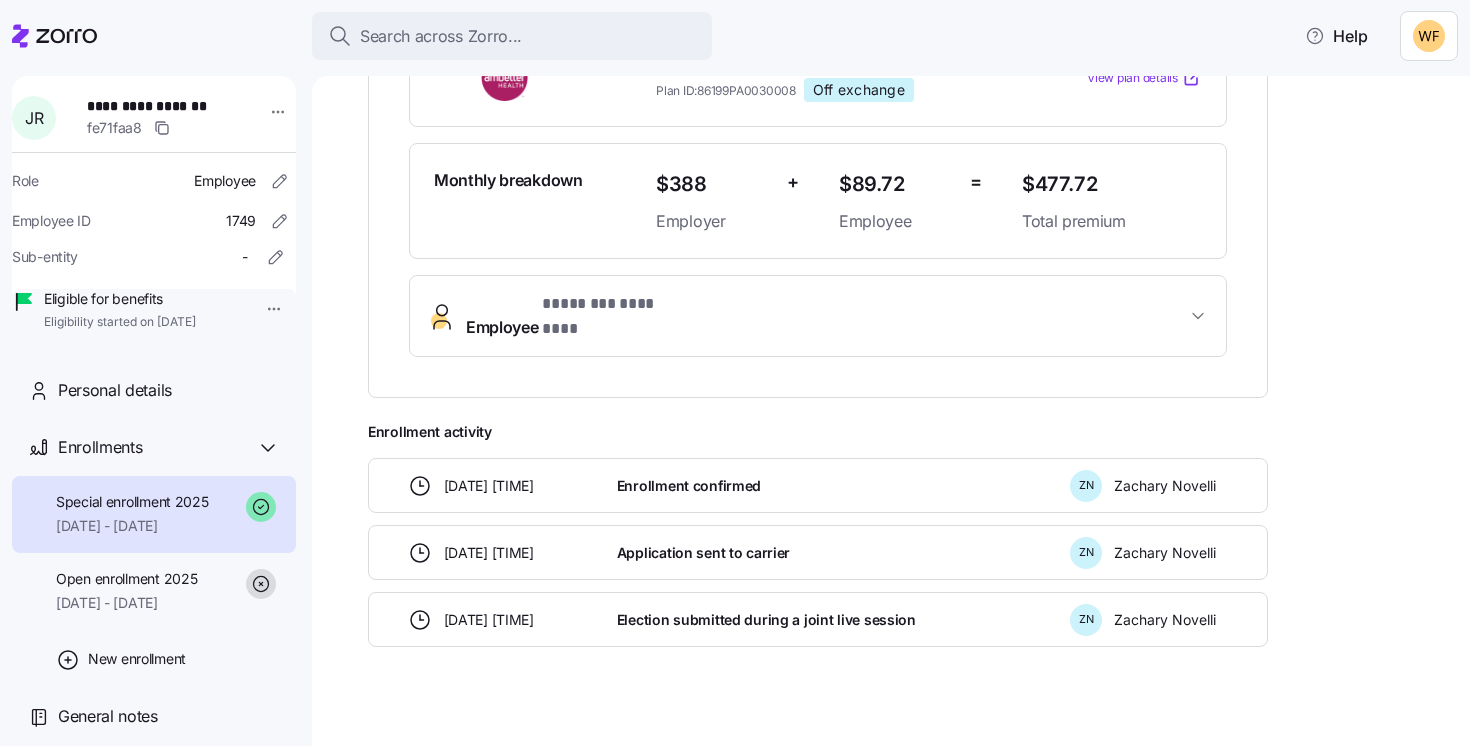 click 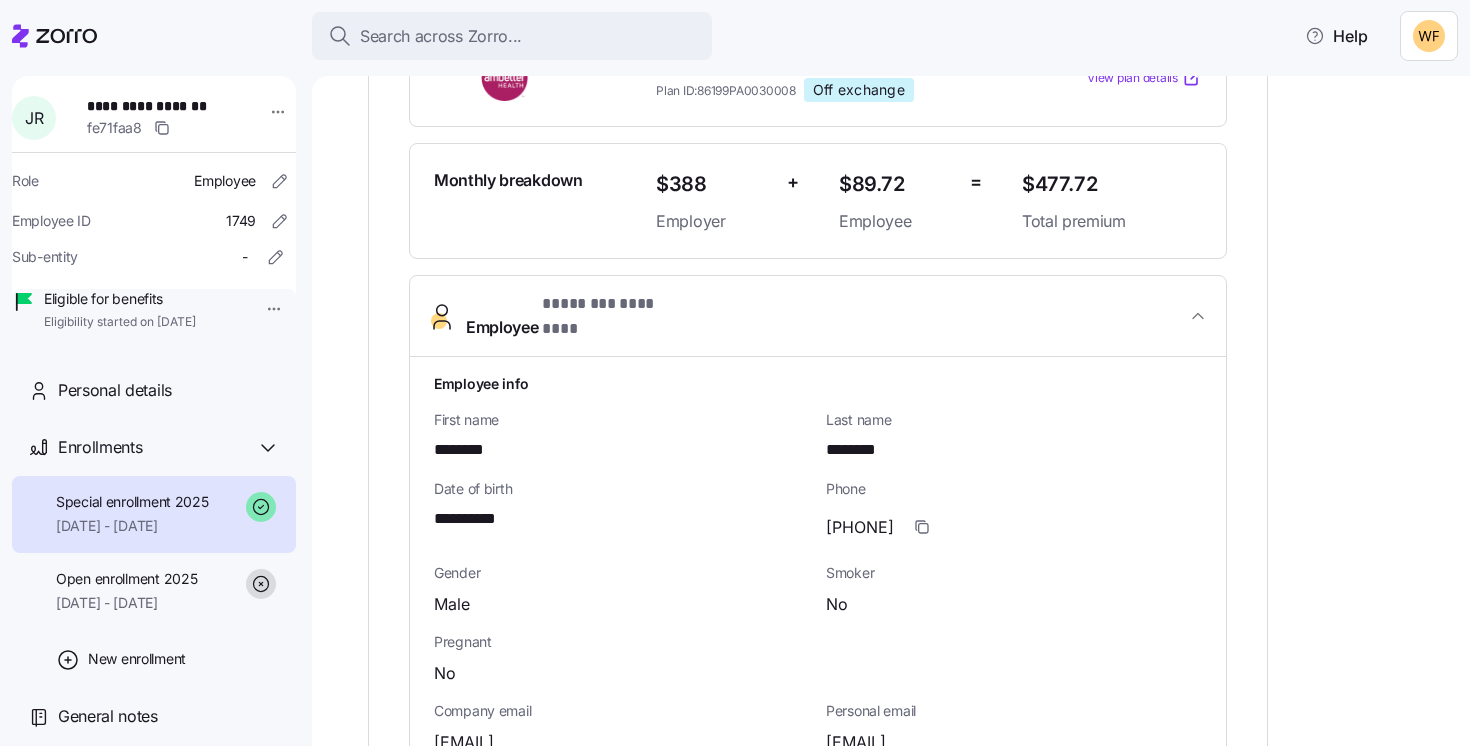 click 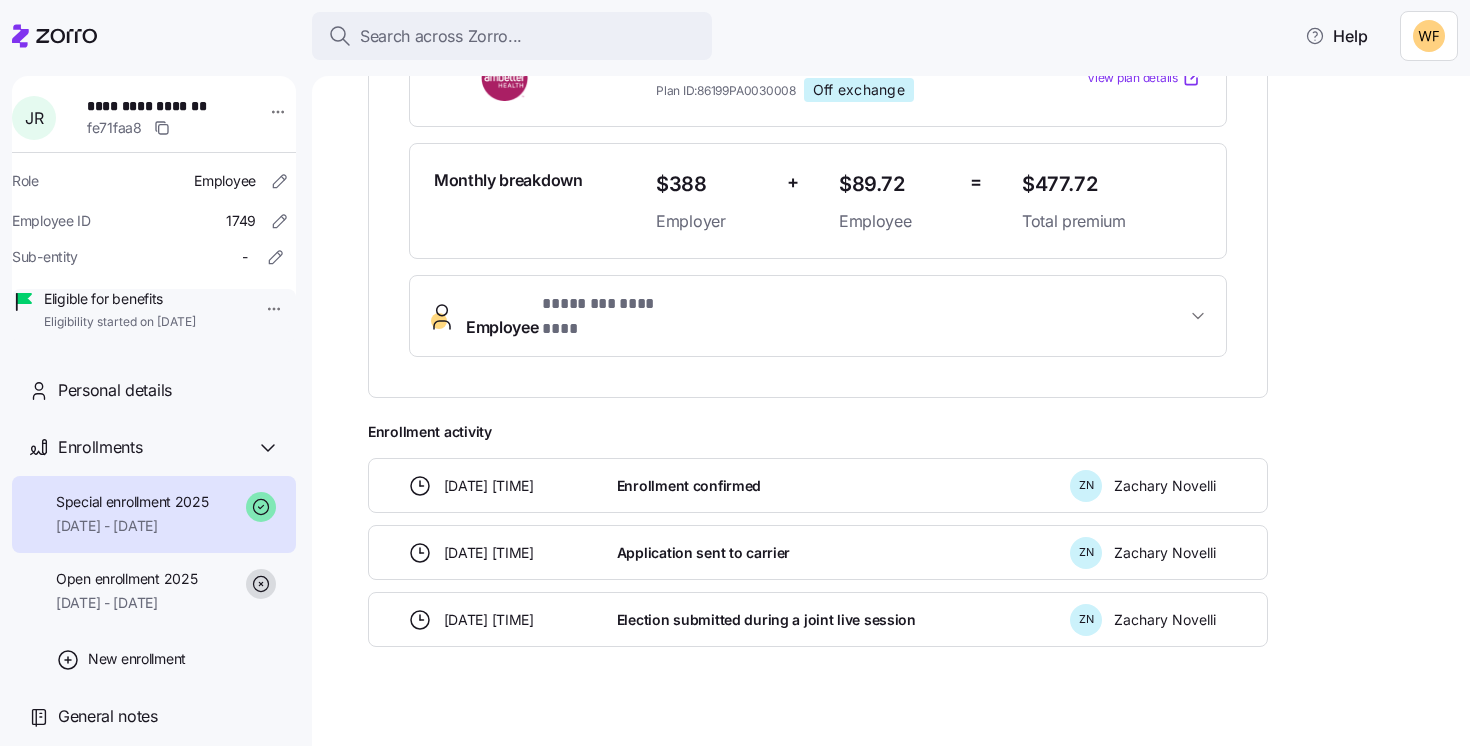 click 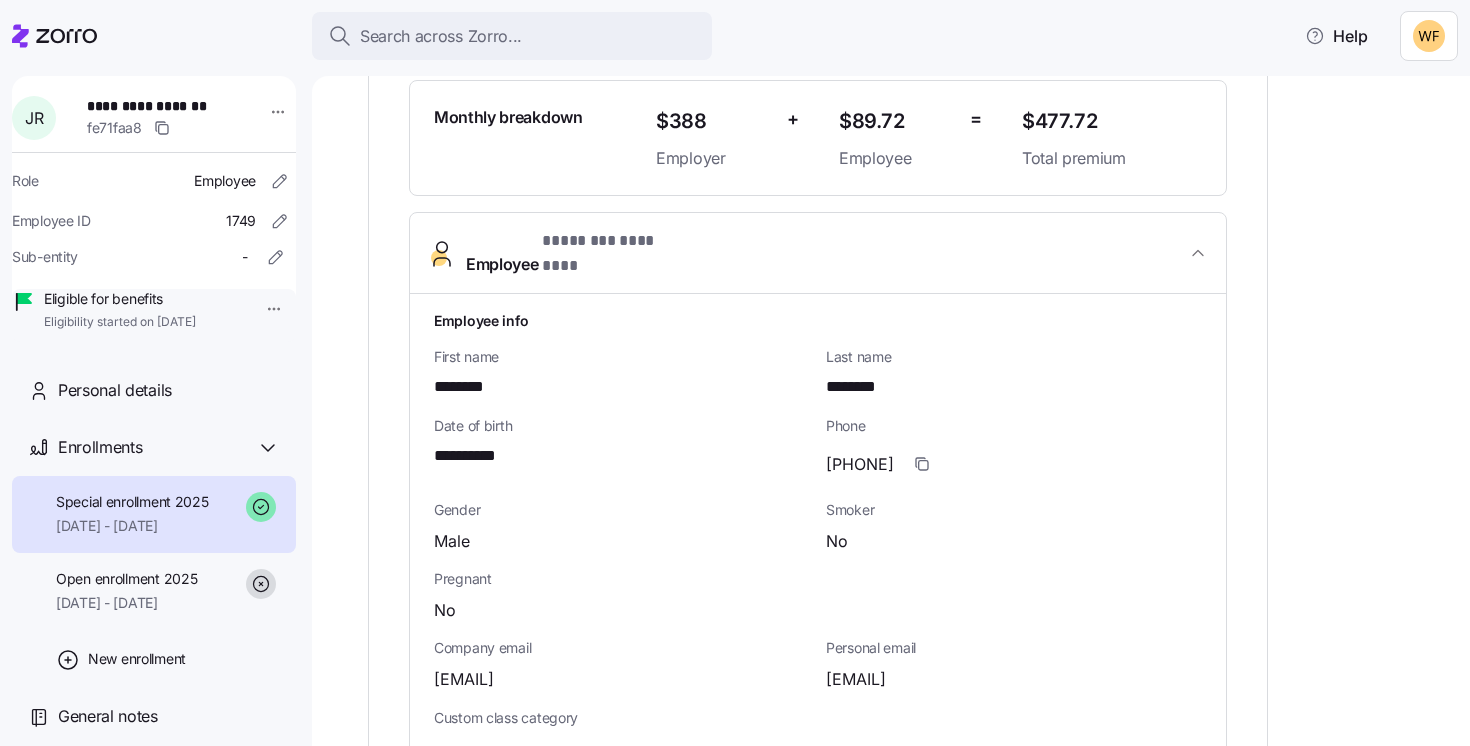 scroll, scrollTop: 558, scrollLeft: 0, axis: vertical 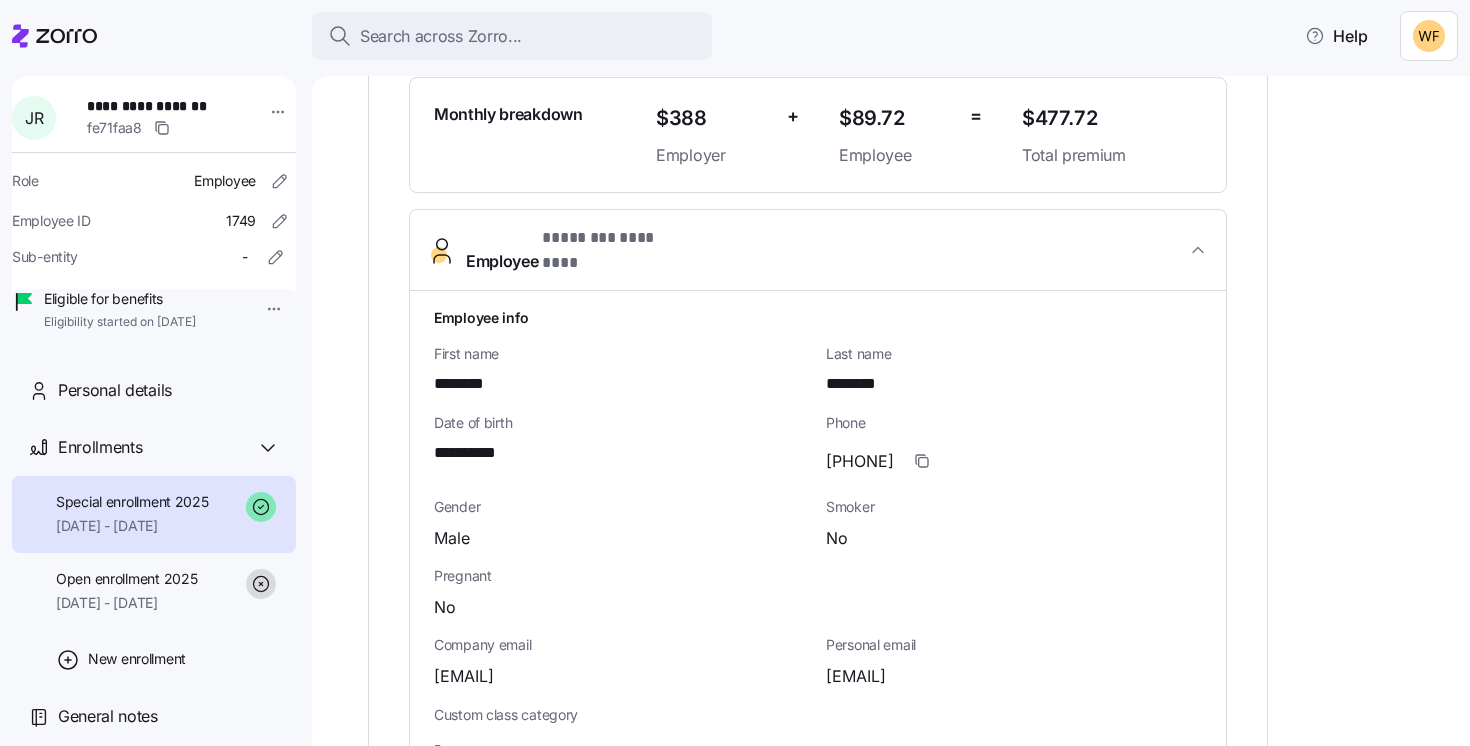click 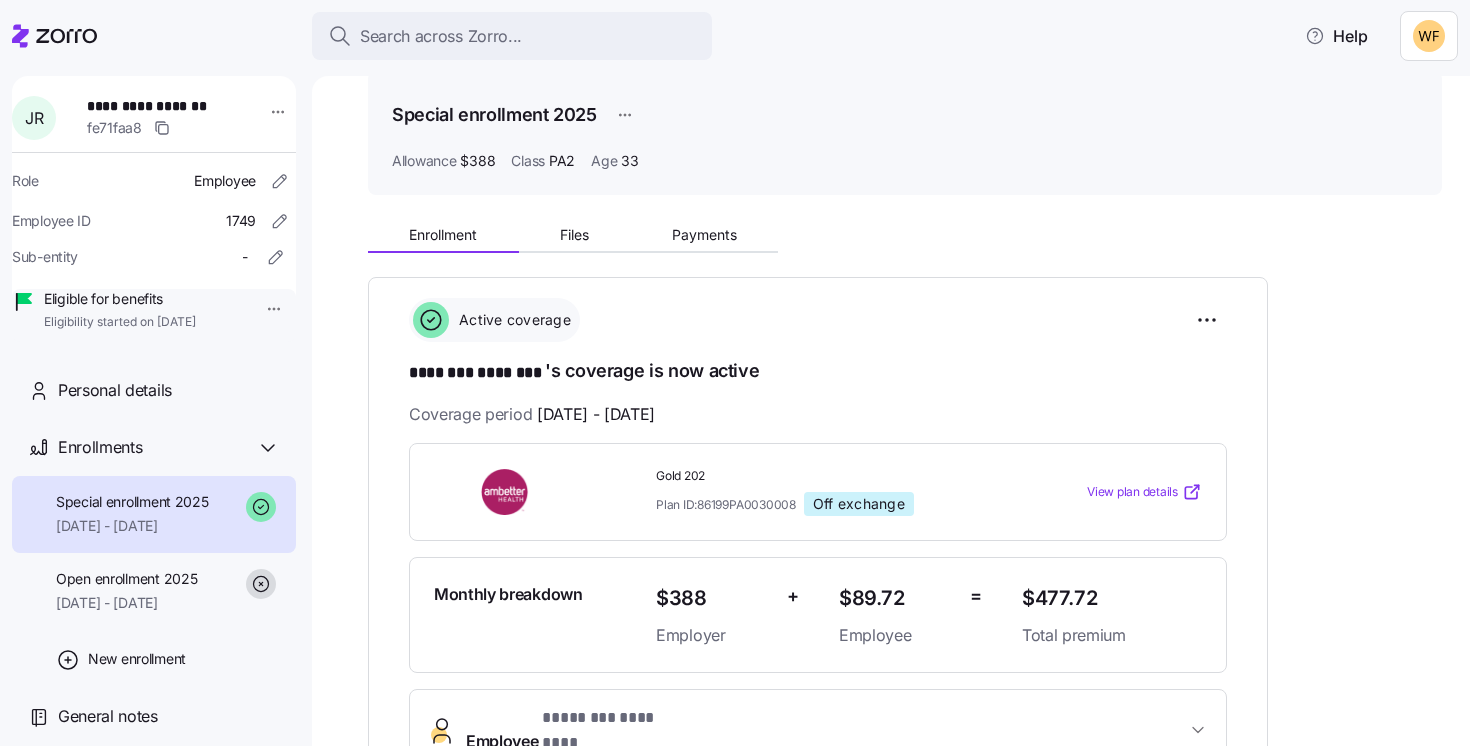 scroll, scrollTop: 0, scrollLeft: 0, axis: both 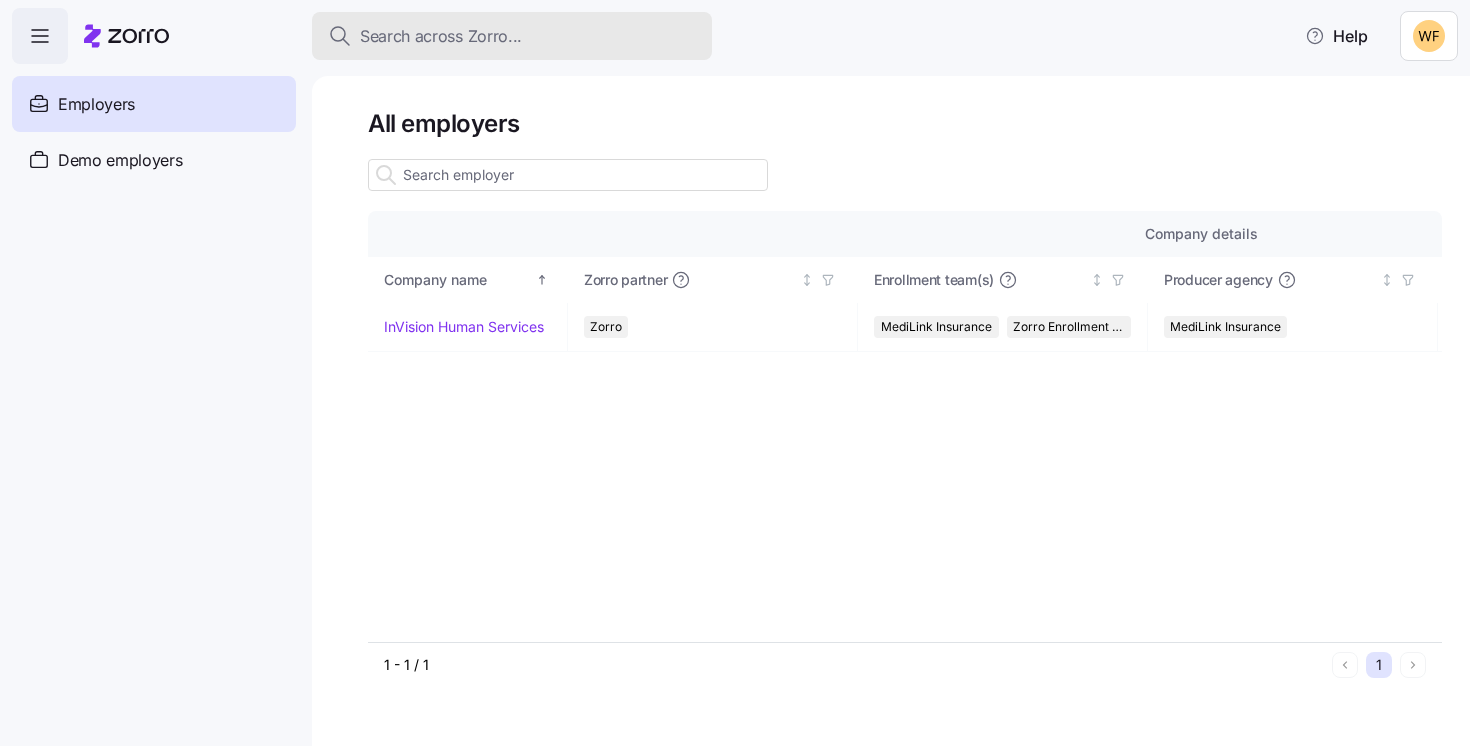 click on "Search across Zorro..." at bounding box center [441, 36] 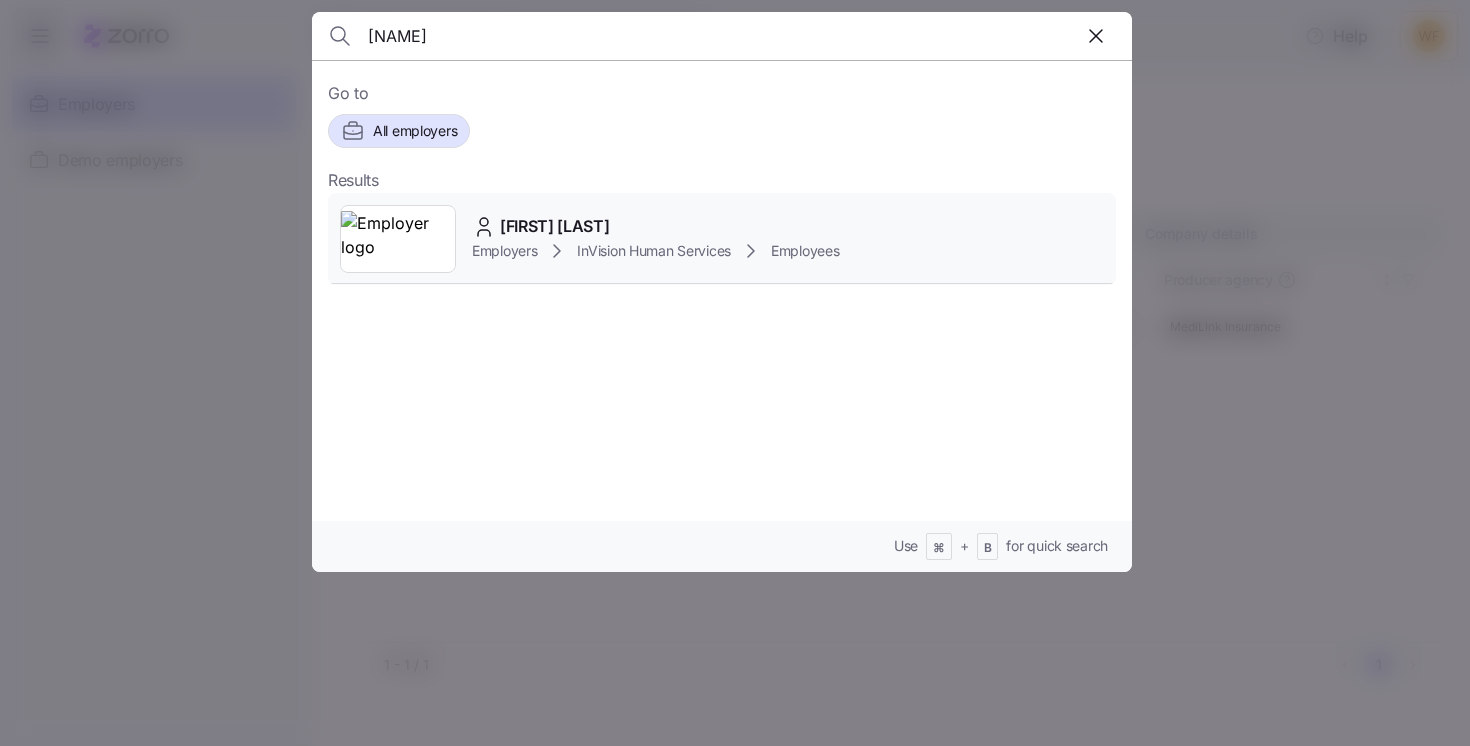 type on "[NAME]" 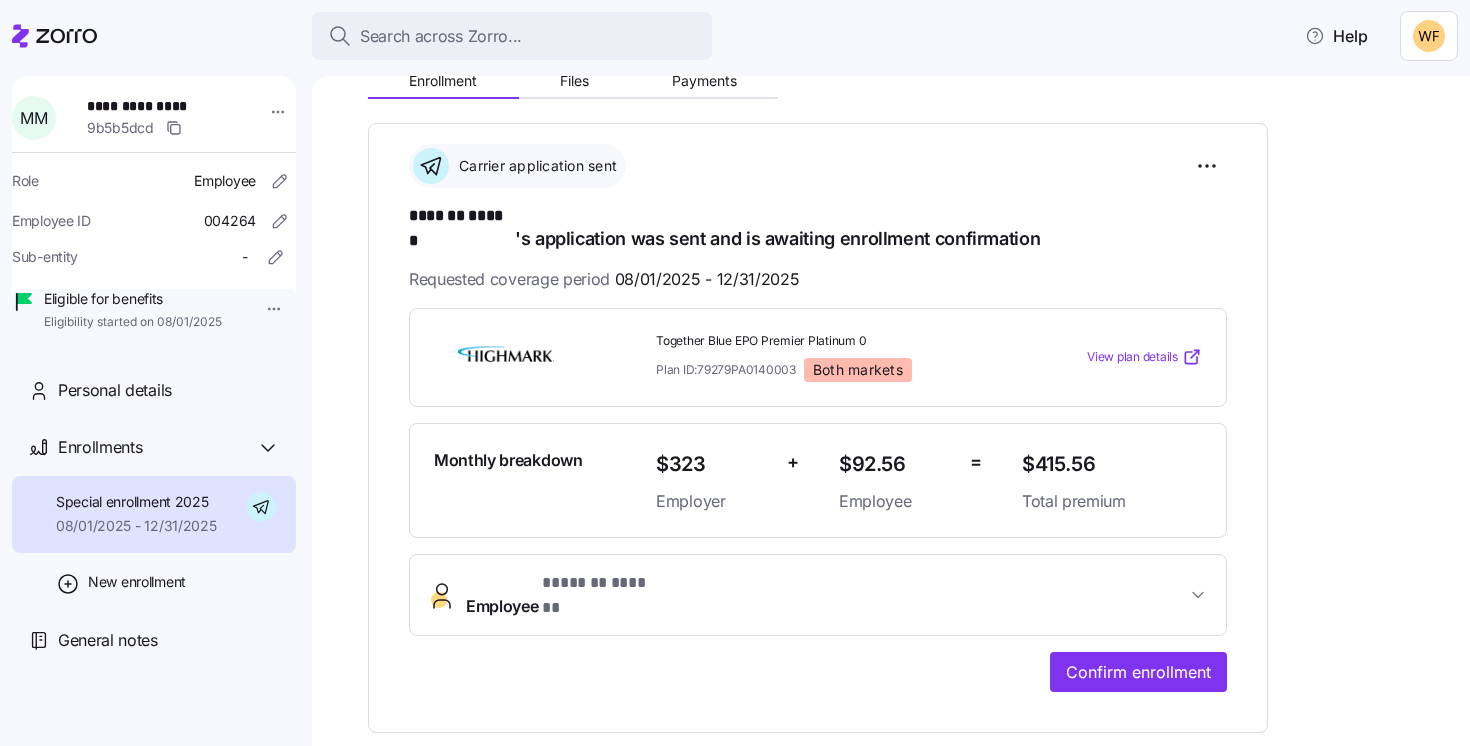 scroll, scrollTop: 230, scrollLeft: 0, axis: vertical 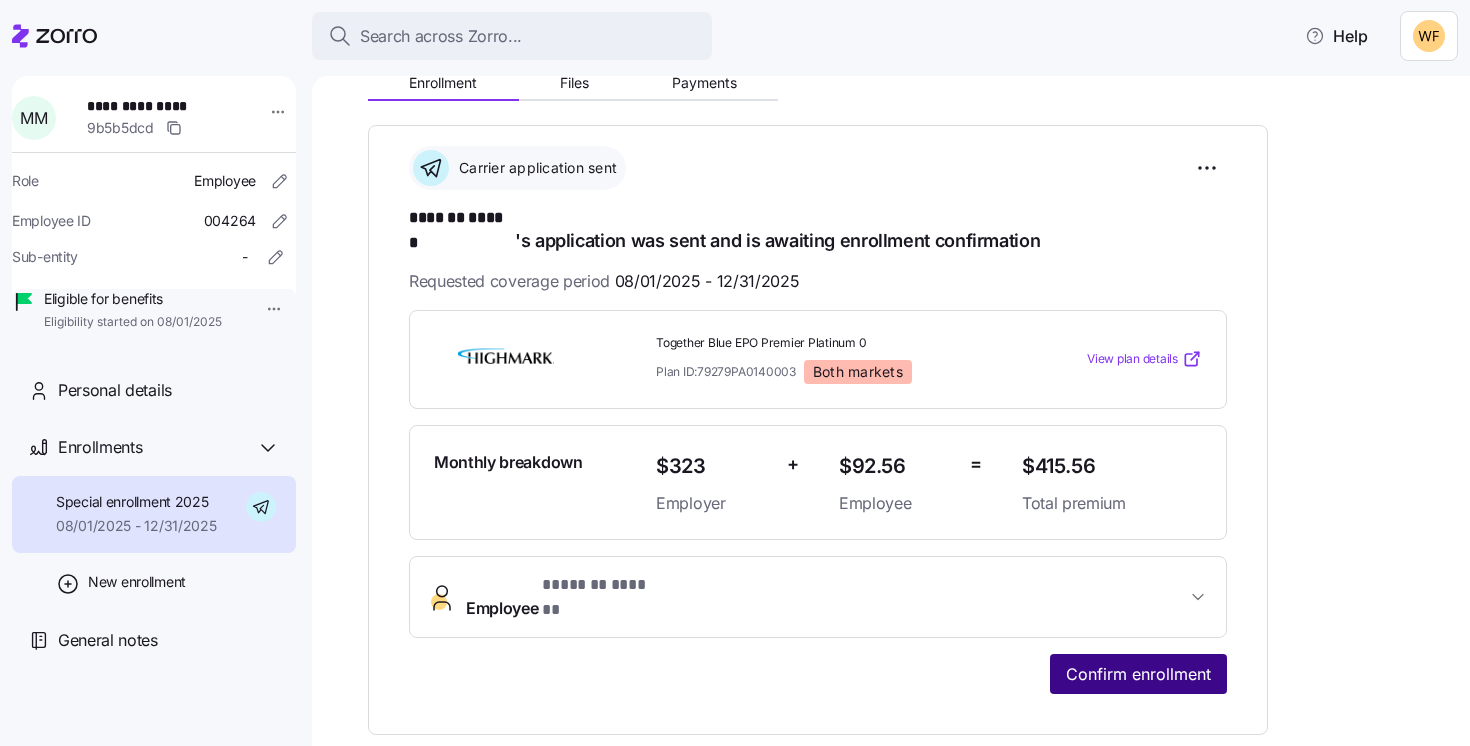click on "Confirm enrollment" at bounding box center [1138, 674] 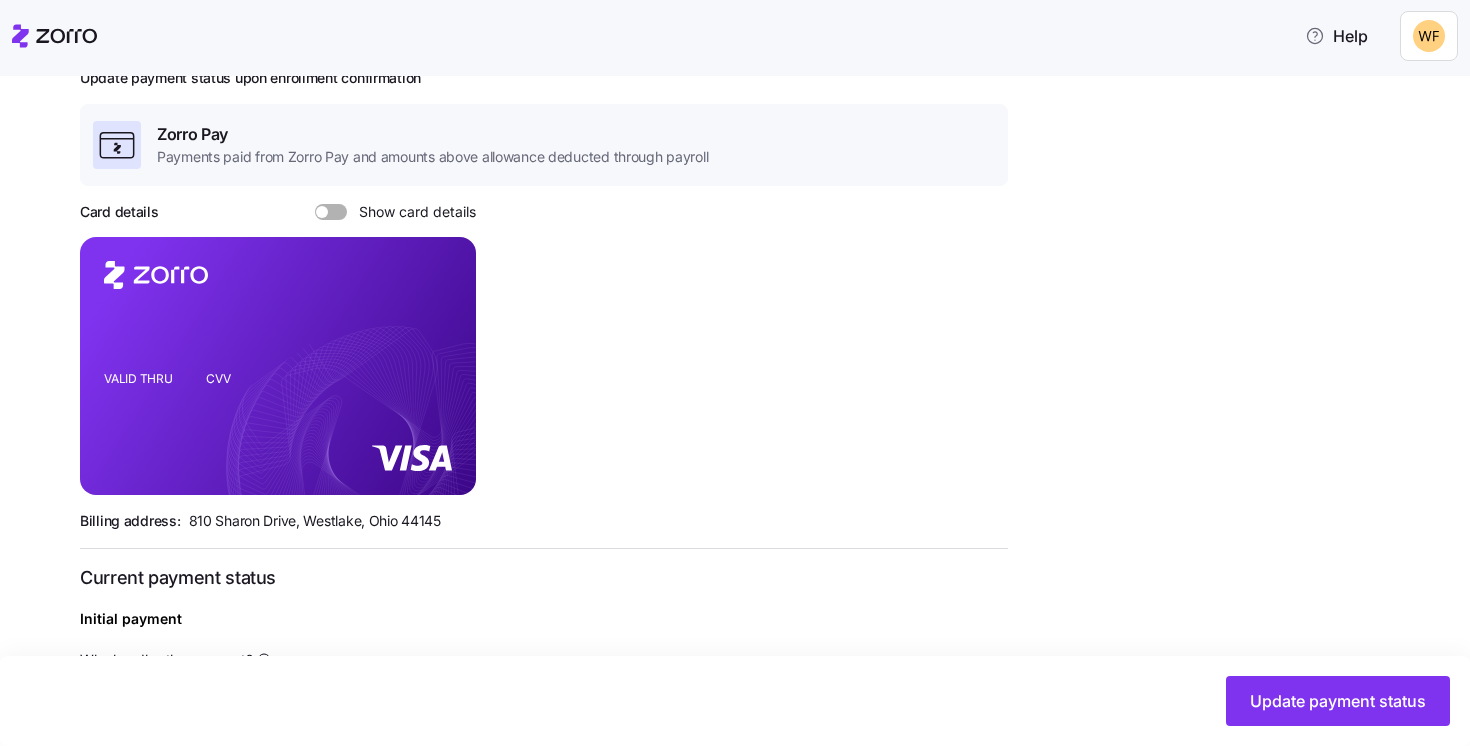 scroll, scrollTop: 283, scrollLeft: 0, axis: vertical 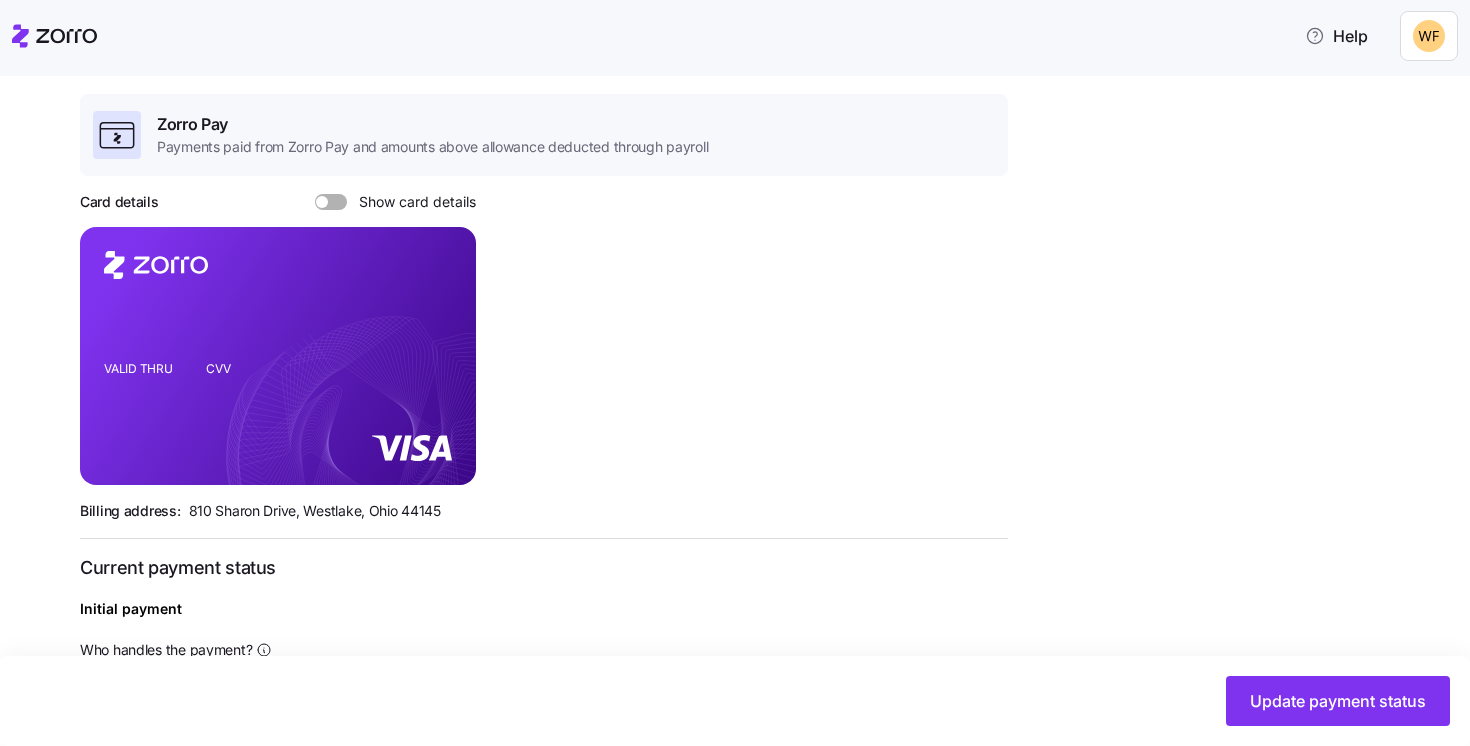 click at bounding box center (338, 202) 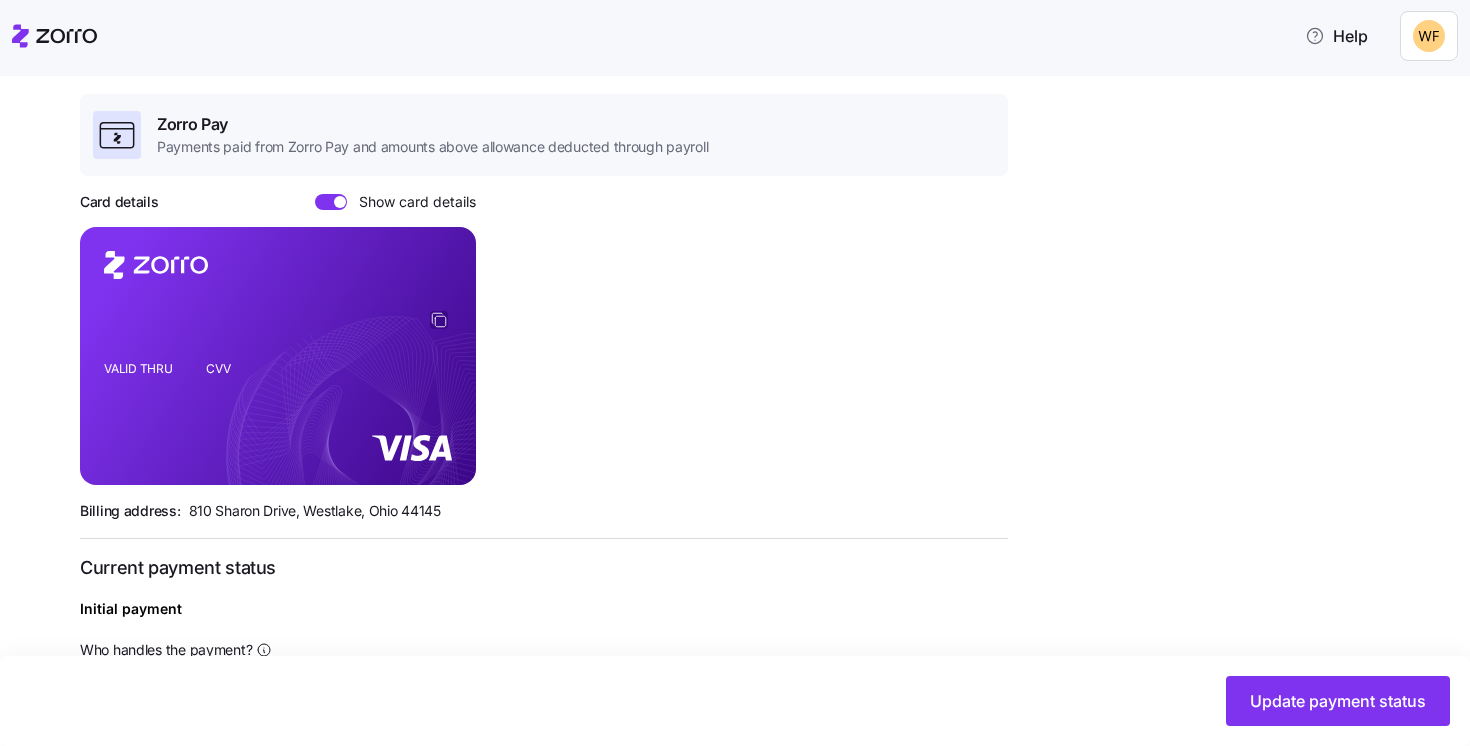 click 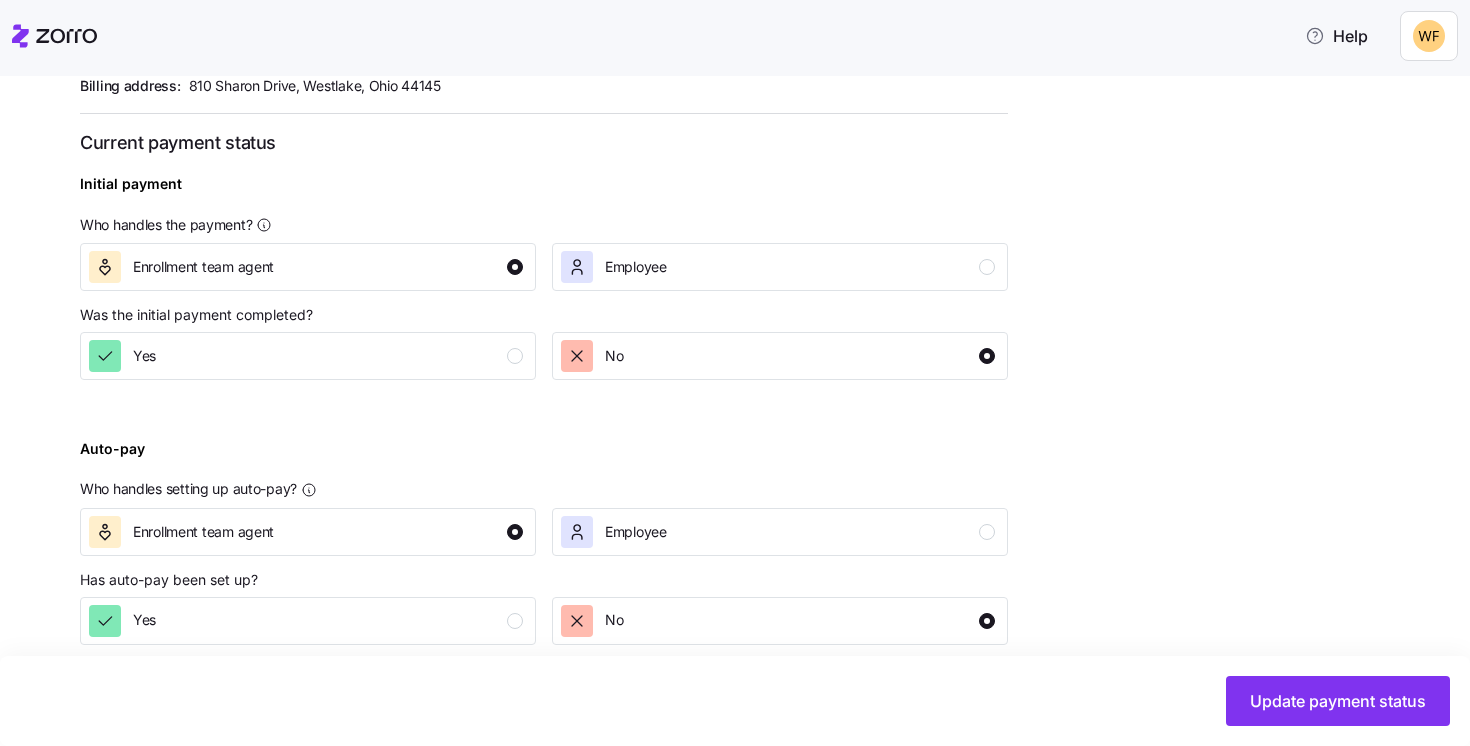 scroll, scrollTop: 715, scrollLeft: 0, axis: vertical 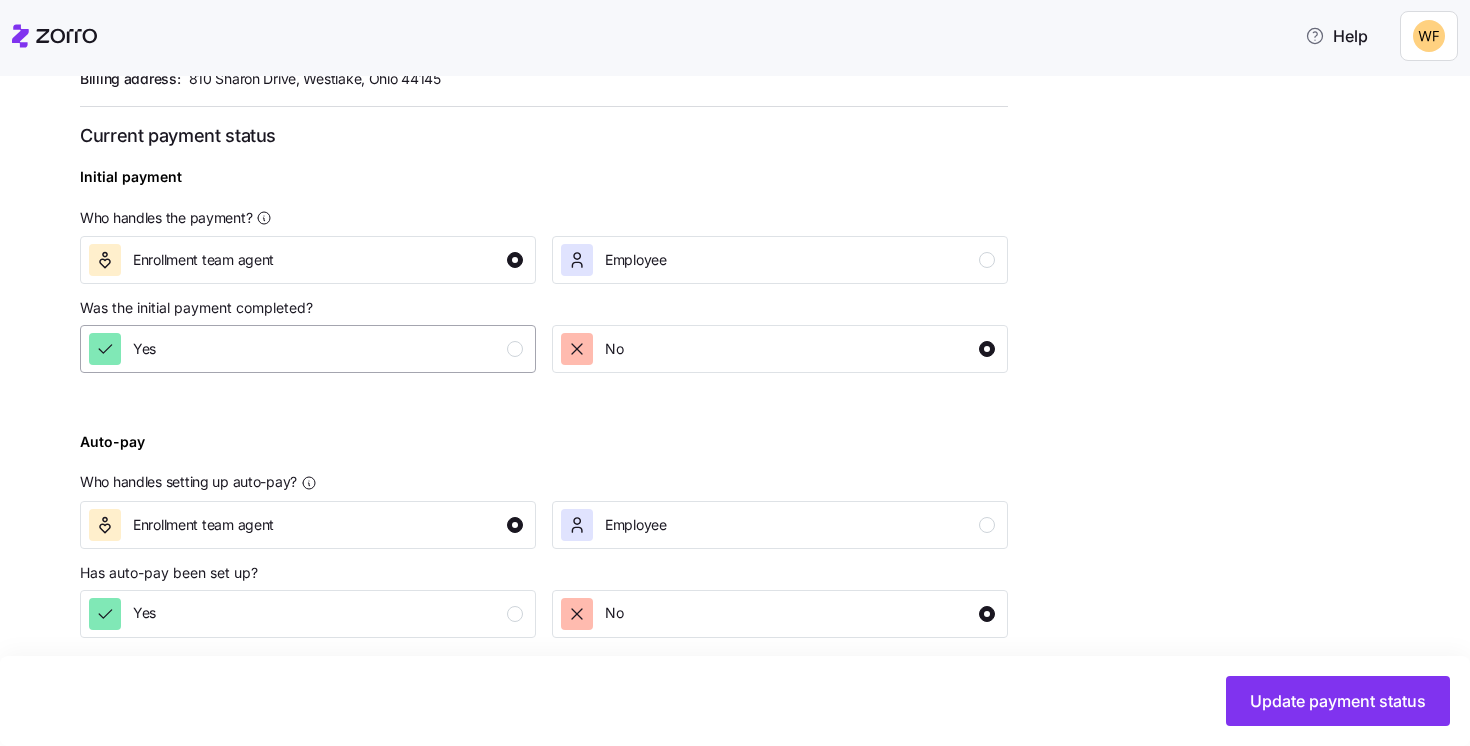 click at bounding box center [515, 349] 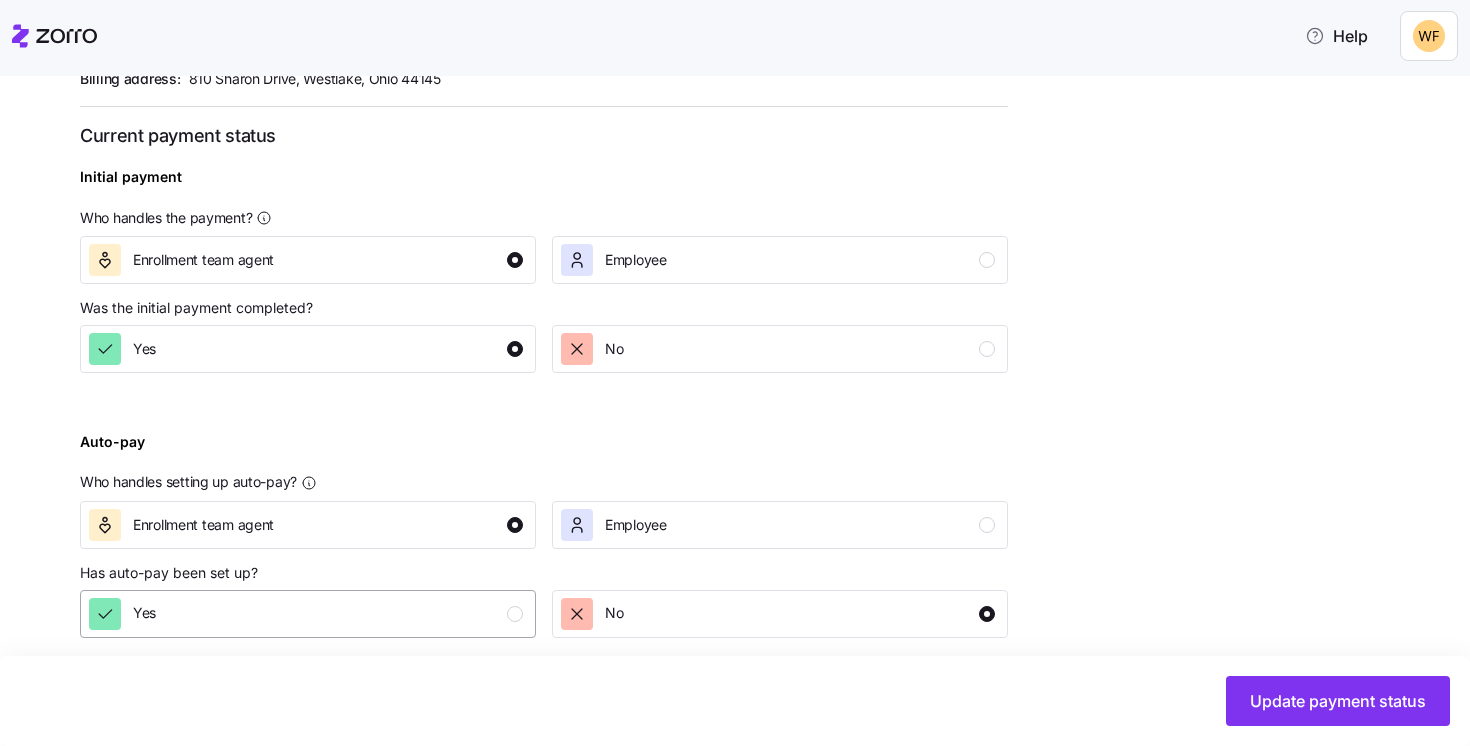 click at bounding box center (515, 614) 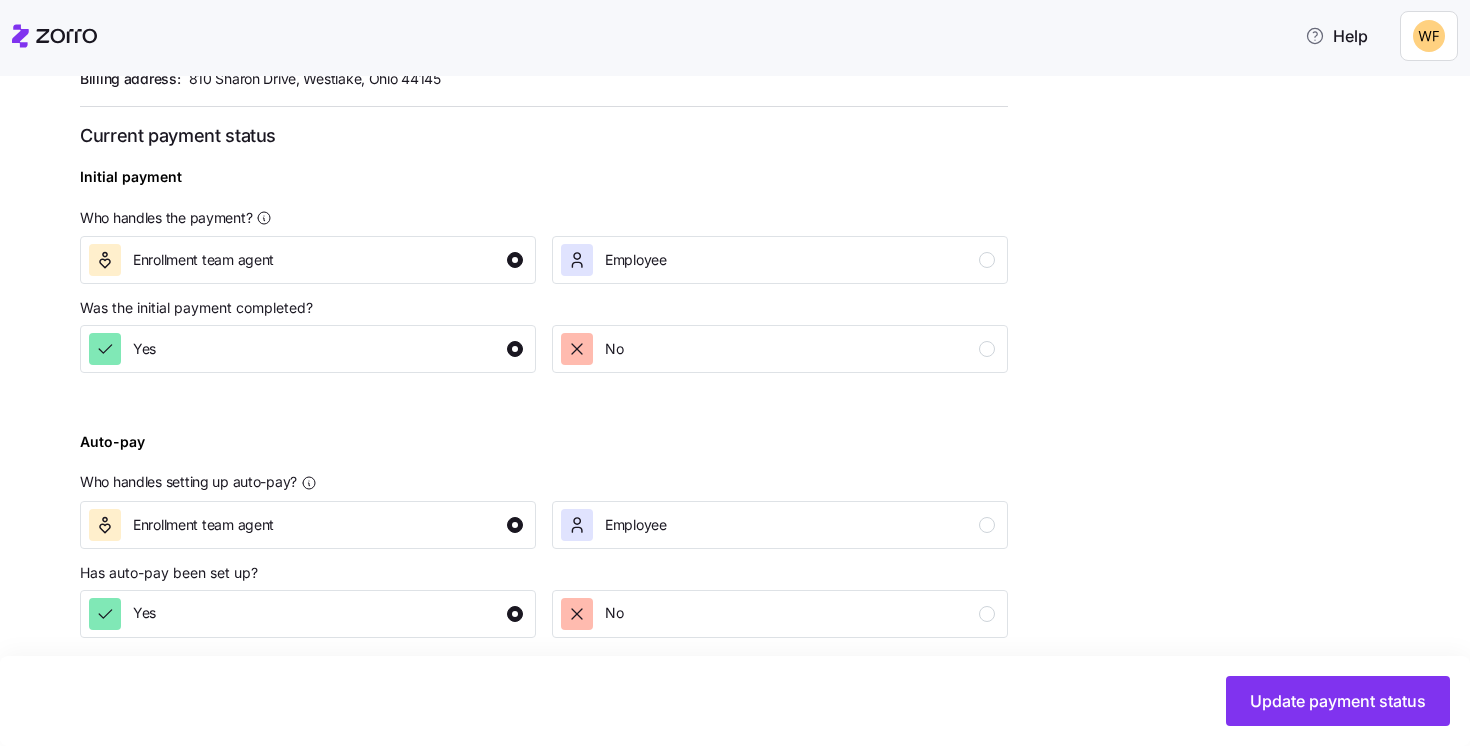 scroll, scrollTop: 731, scrollLeft: 0, axis: vertical 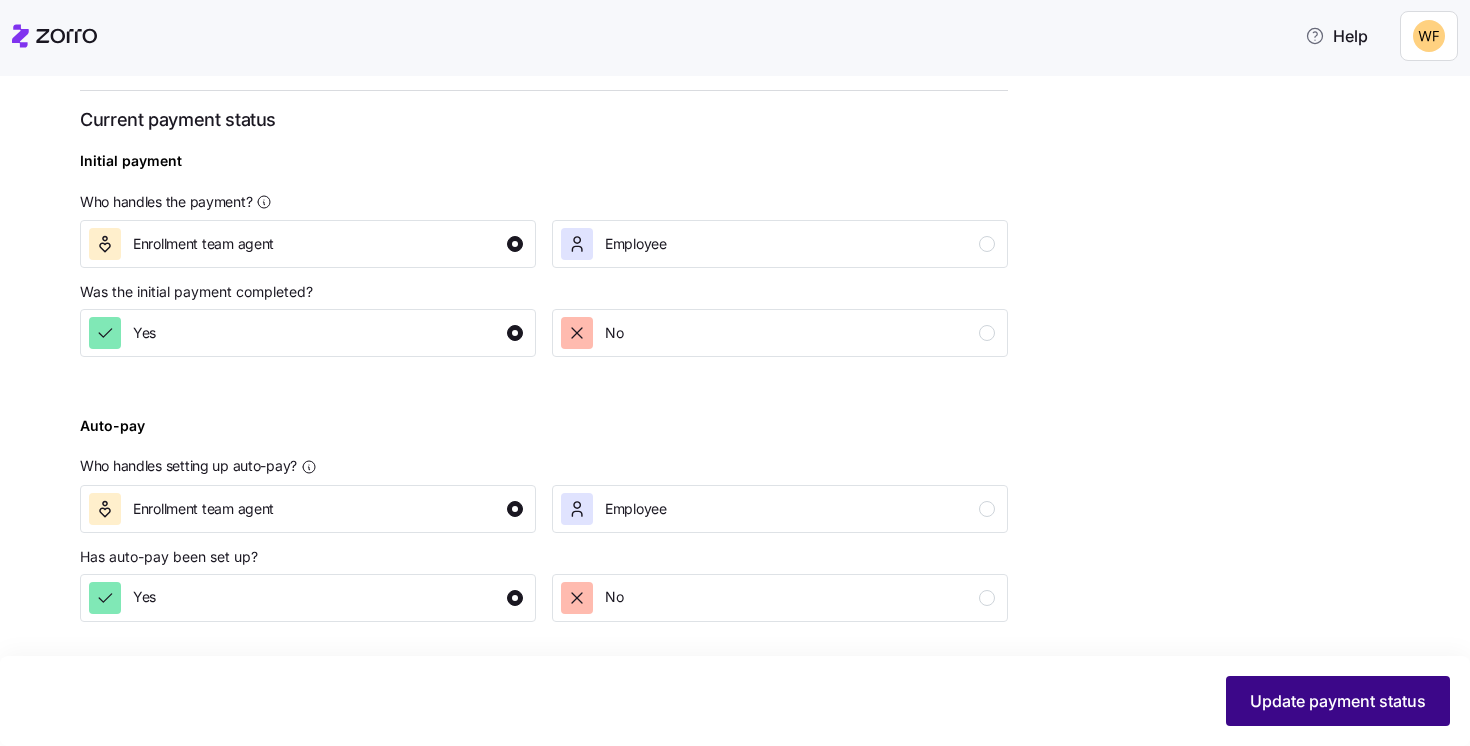 click on "Update payment status" at bounding box center [1338, 701] 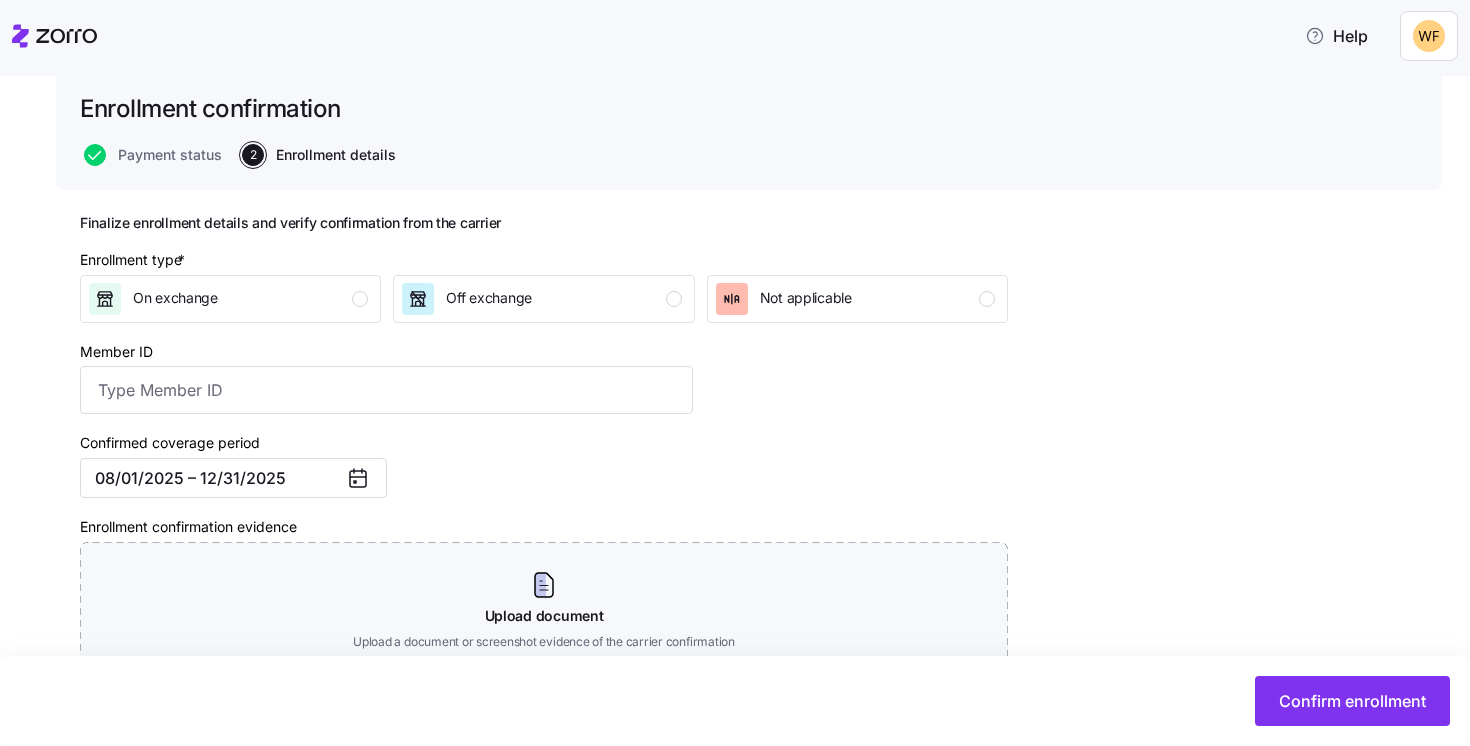 scroll, scrollTop: 147, scrollLeft: 0, axis: vertical 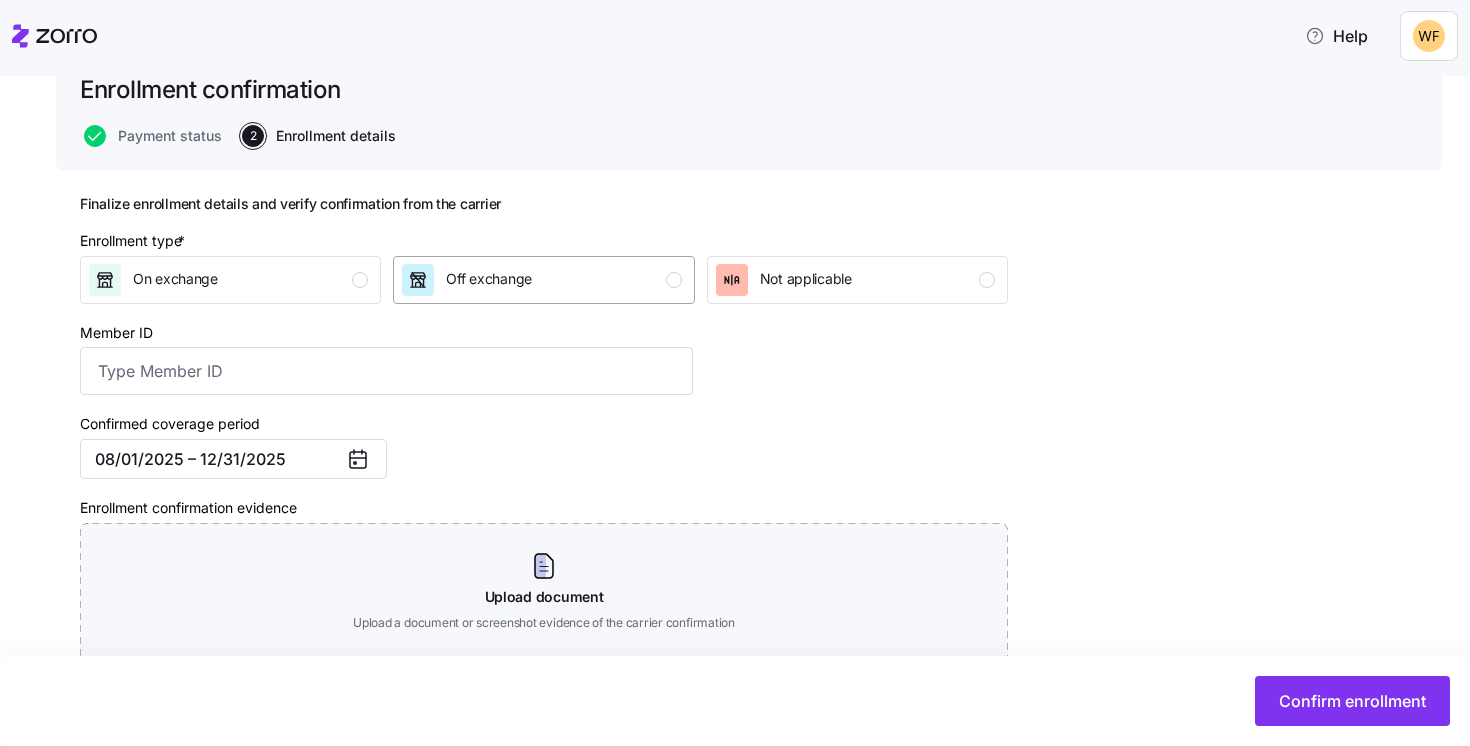 click at bounding box center (674, 280) 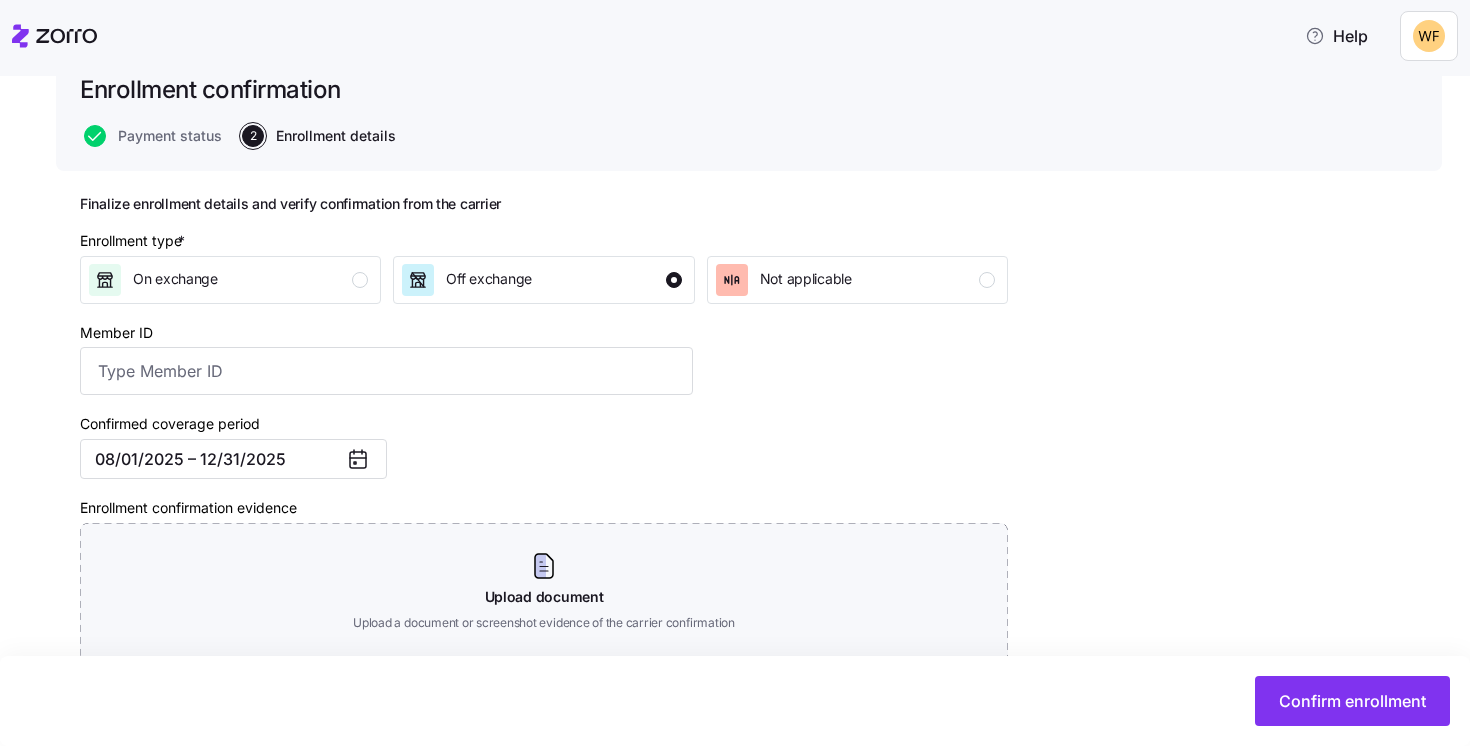 scroll, scrollTop: 291, scrollLeft: 0, axis: vertical 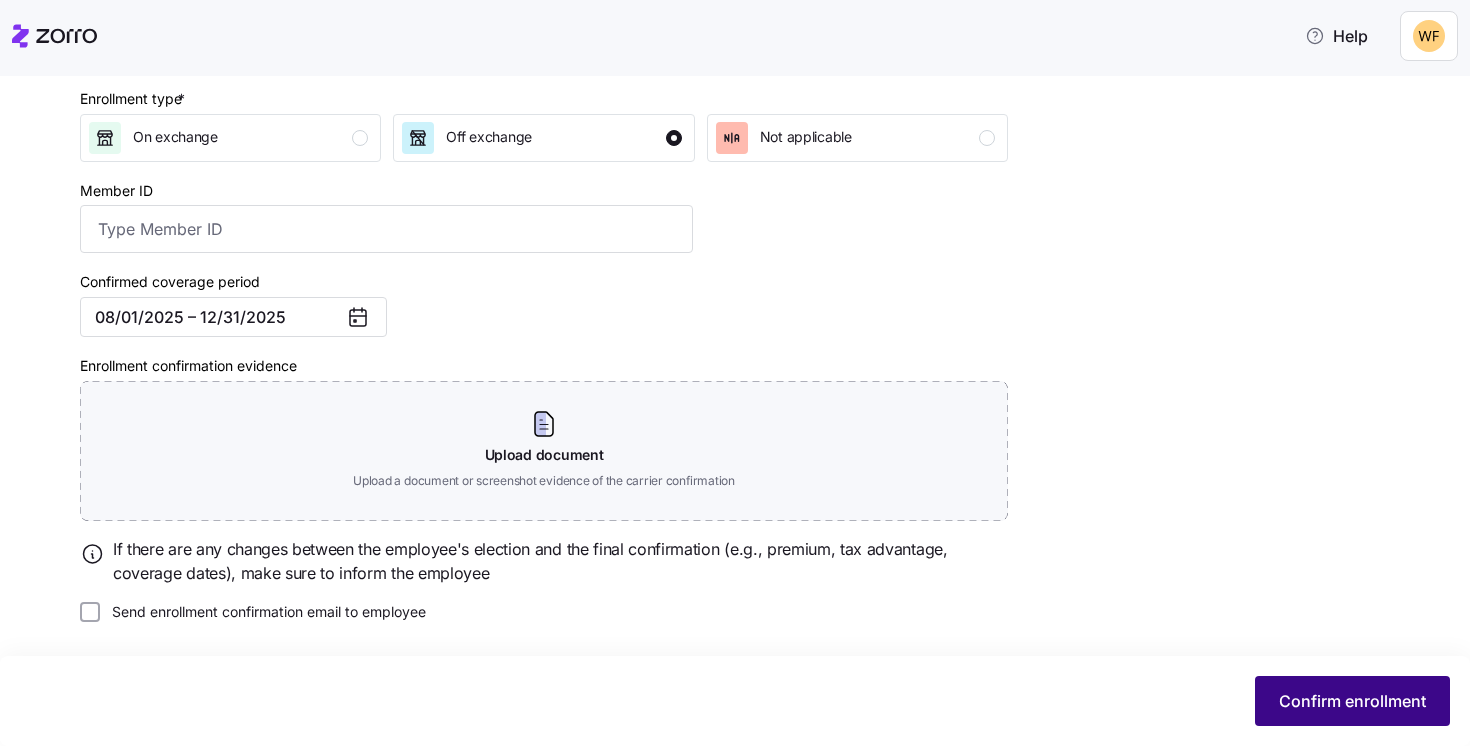 click on "Confirm enrollment" at bounding box center (1352, 701) 